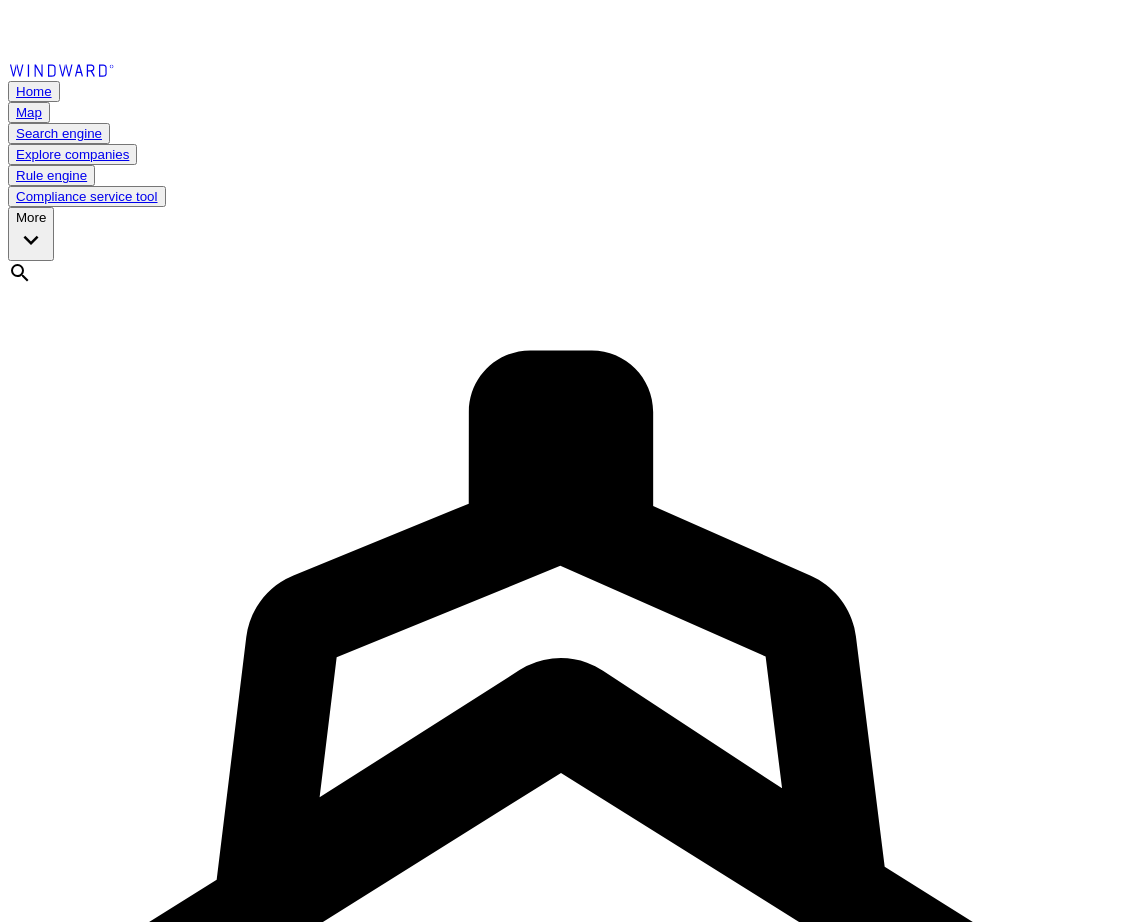 click at bounding box center [79, 1710] 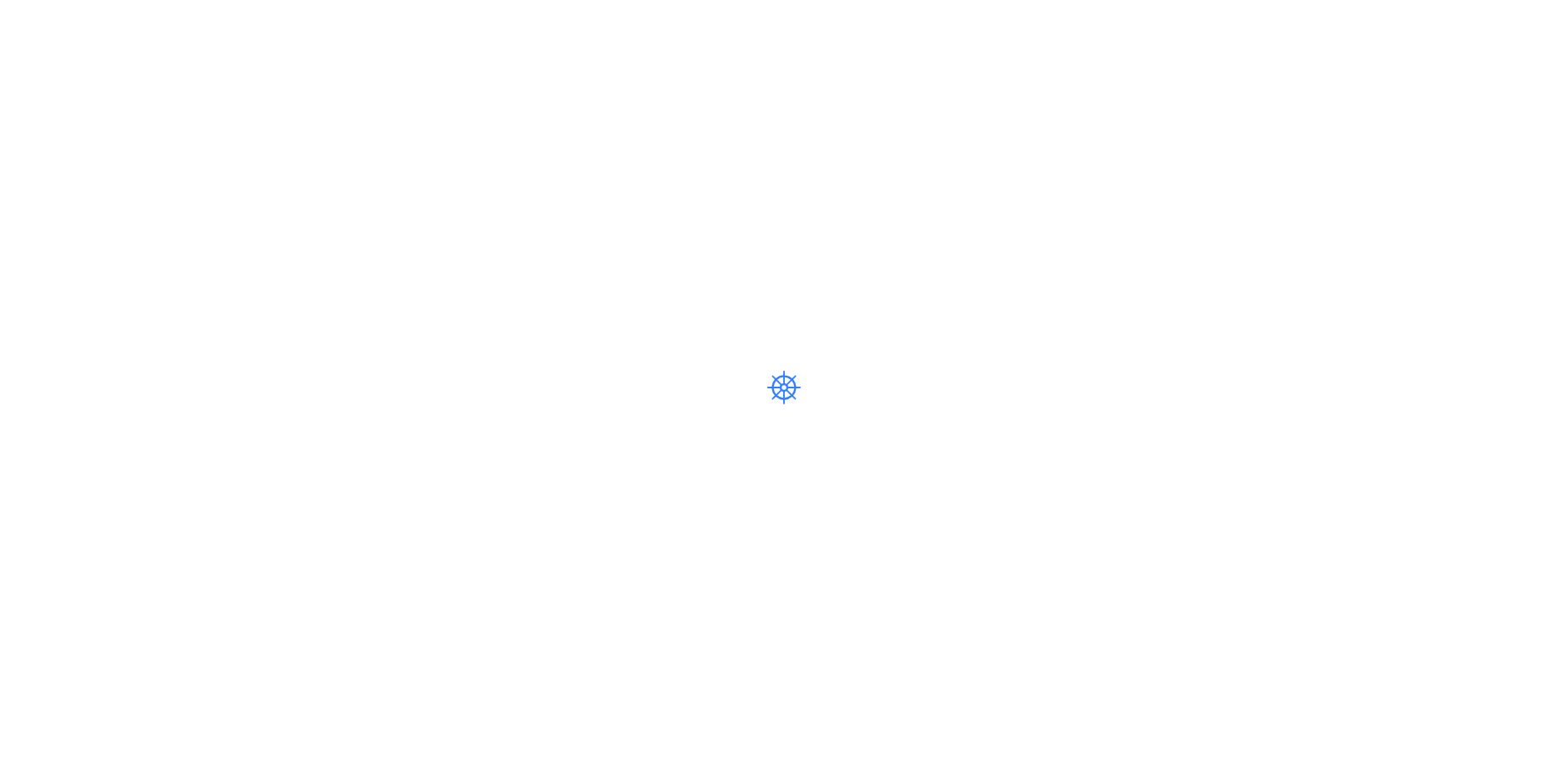 scroll, scrollTop: 0, scrollLeft: 0, axis: both 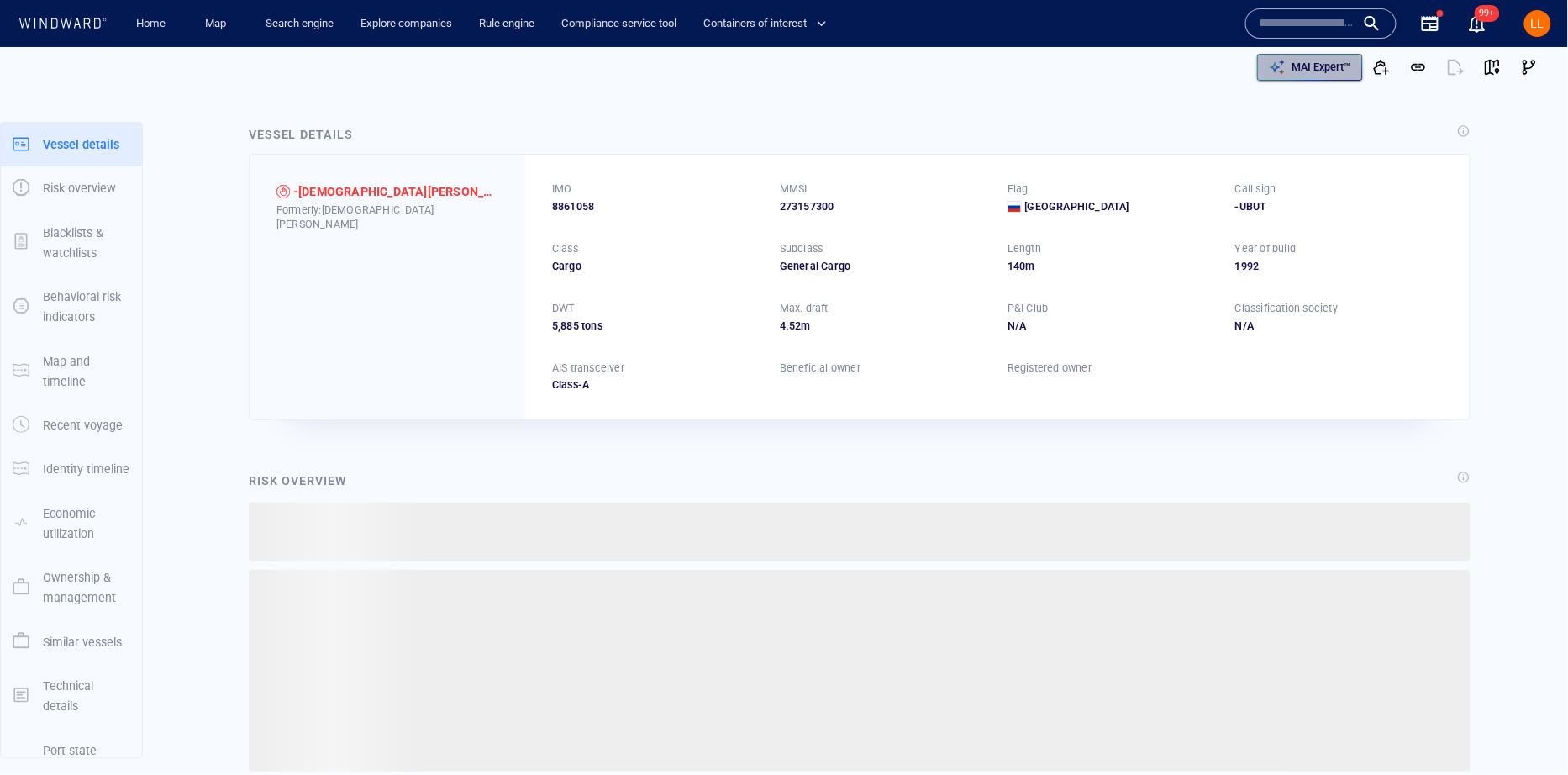click on "MAI Expert™" at bounding box center [1322, 67] 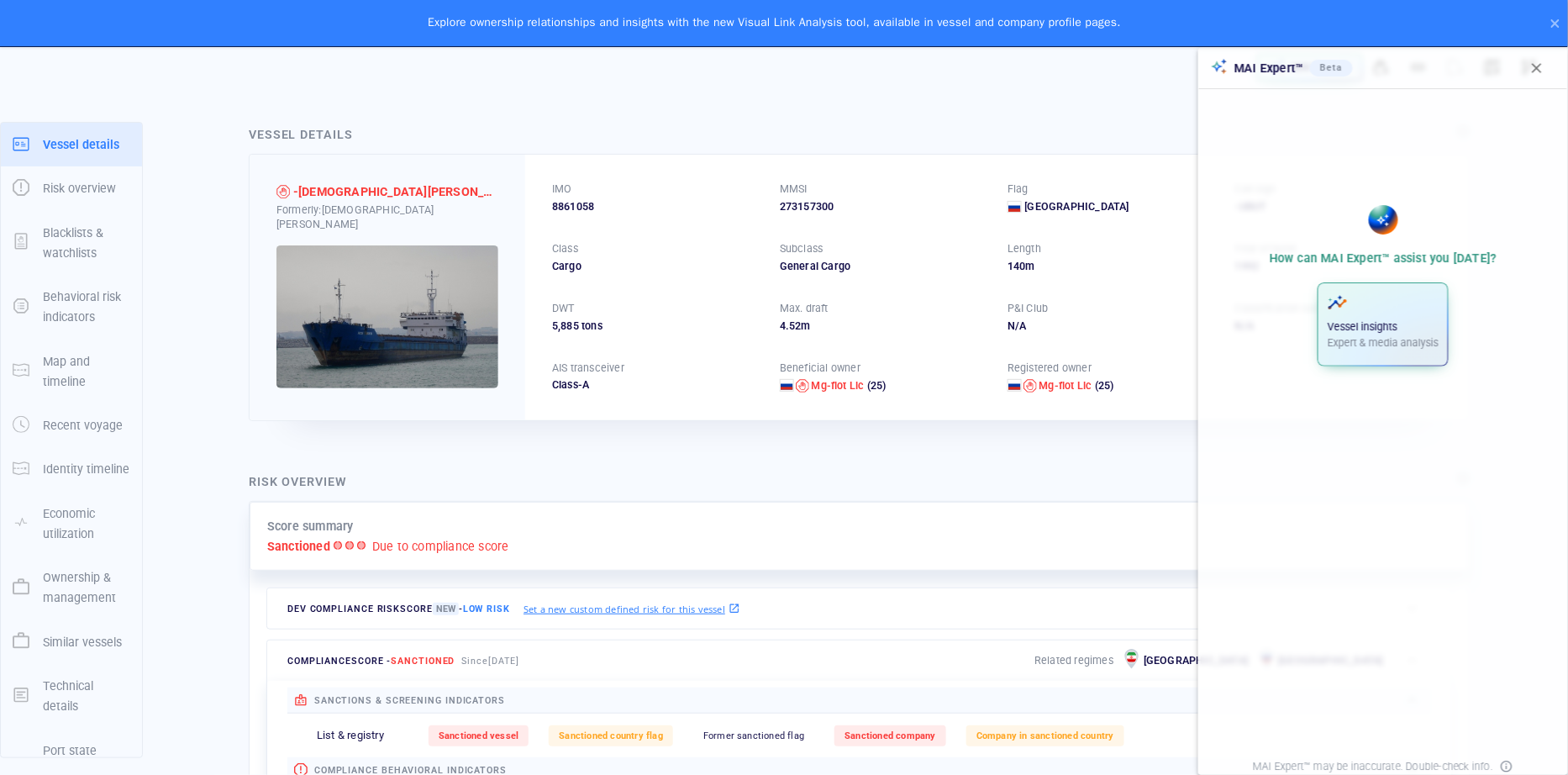 click on "Explore ownership relationships and insights with the new Visual Link Analysis tool, available in vessel and company profile pages." at bounding box center (784, 23) 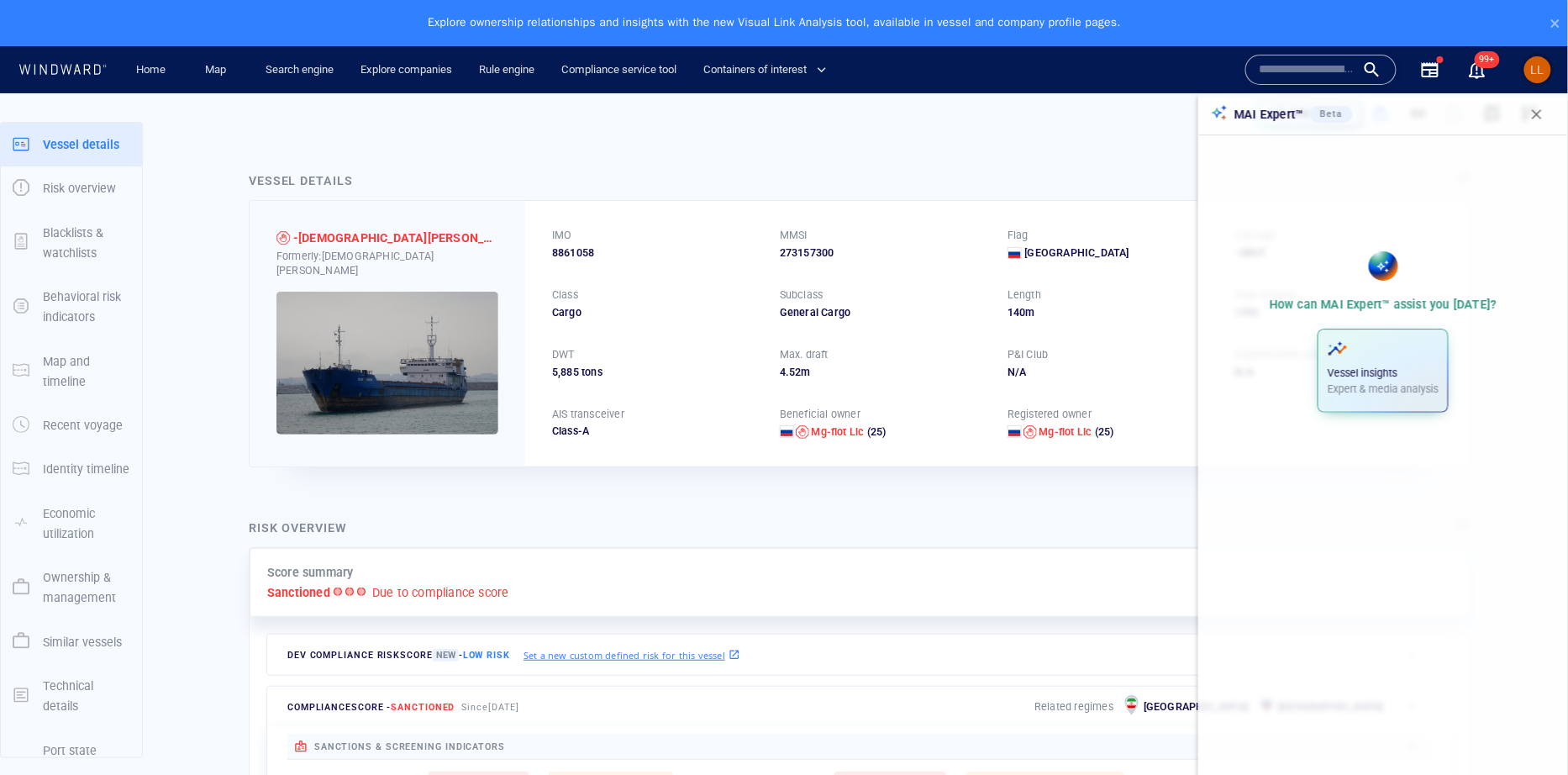 click on "LL" at bounding box center (1538, 70) 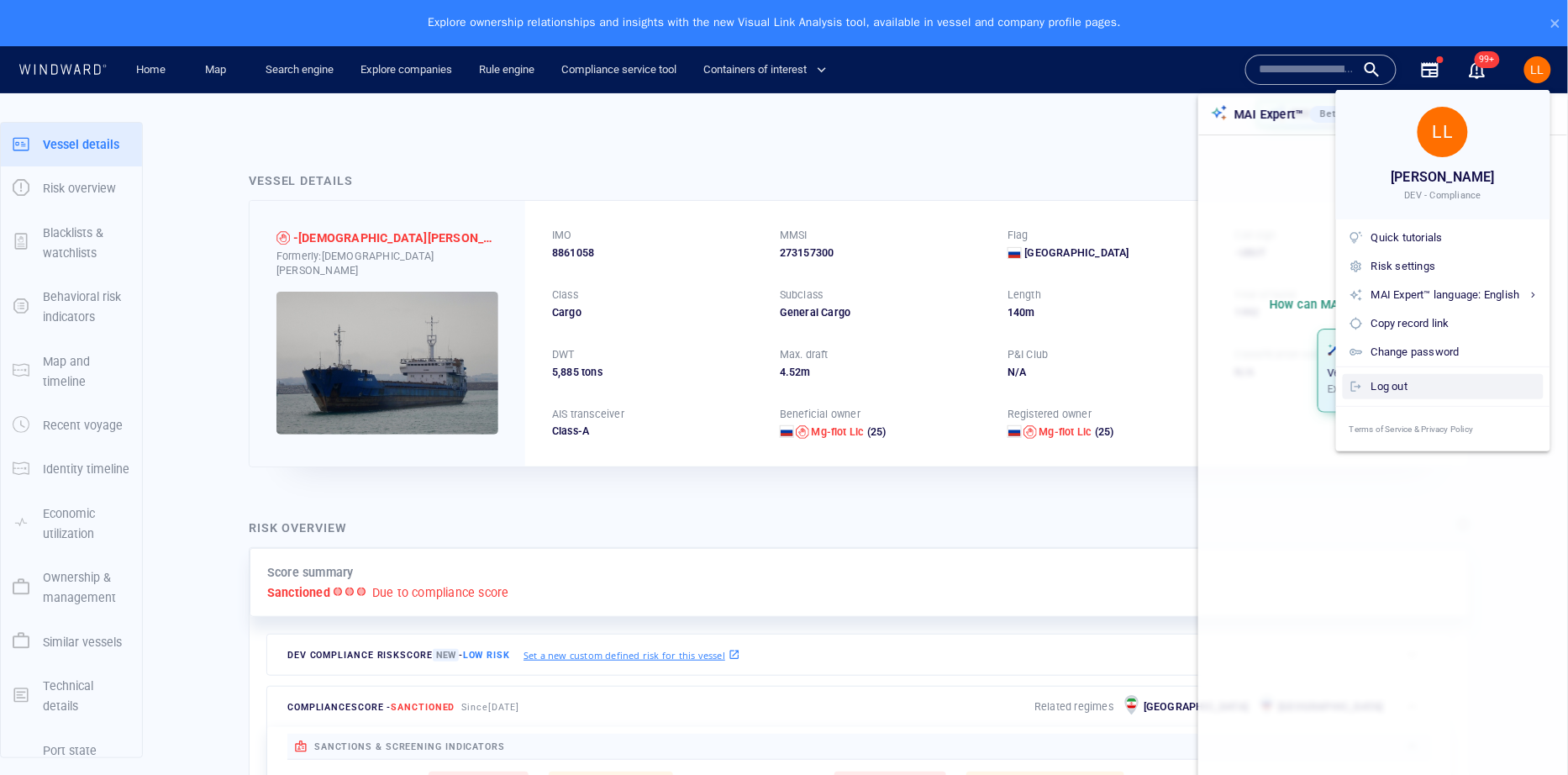 click on "Log out" at bounding box center [1454, 387] 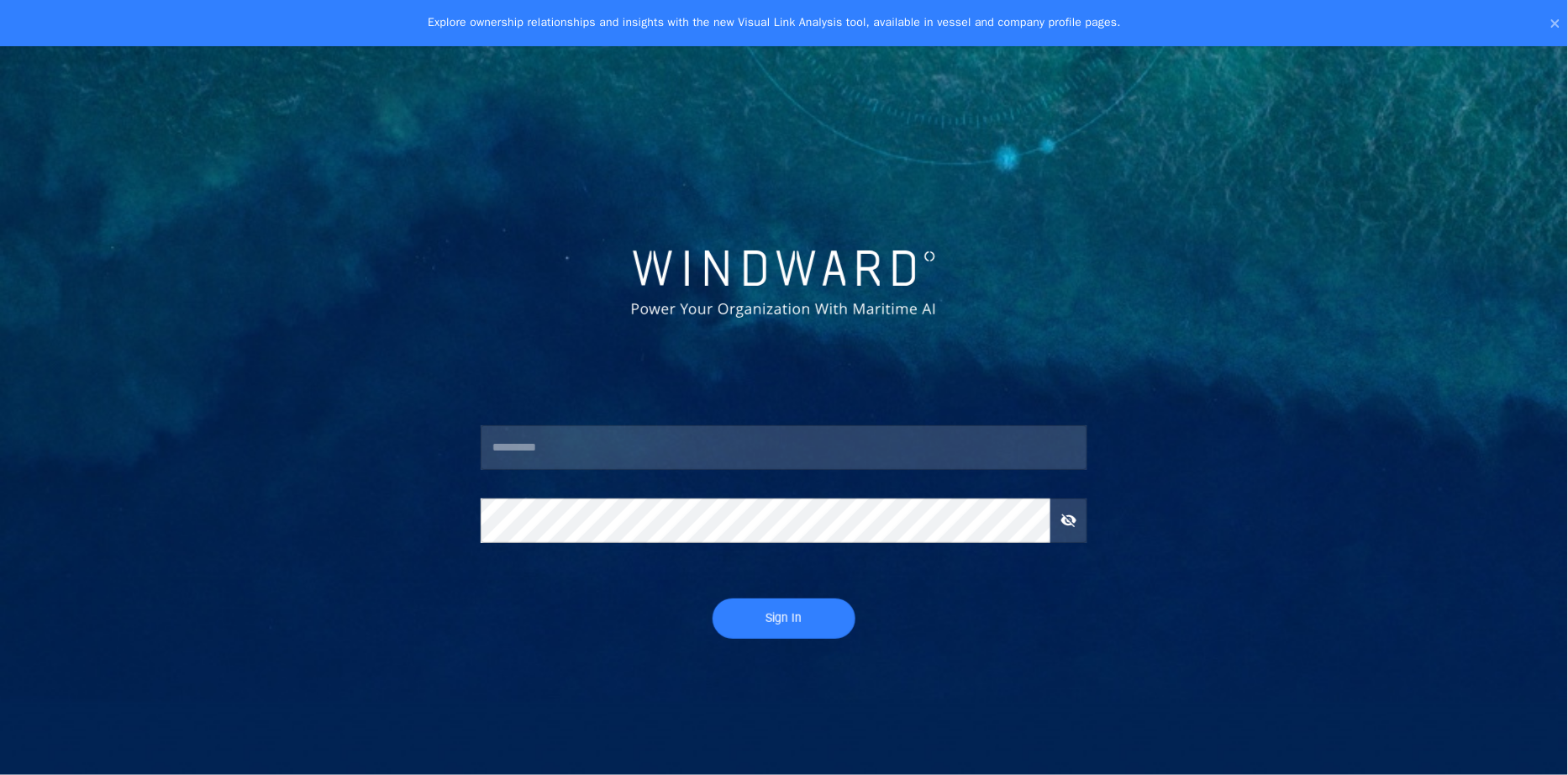 type on "****" 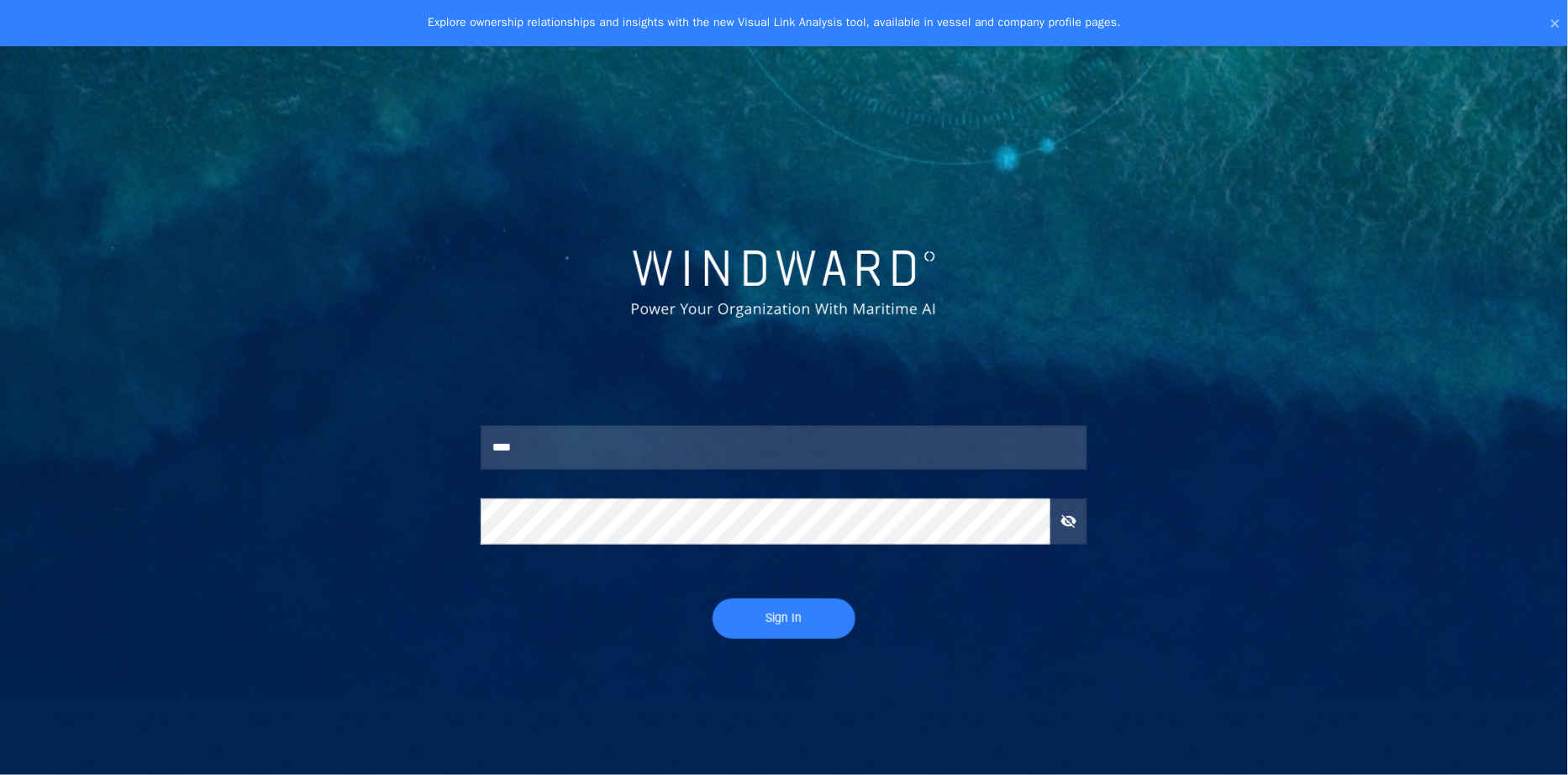 click on "Sign In" at bounding box center (784, 618) 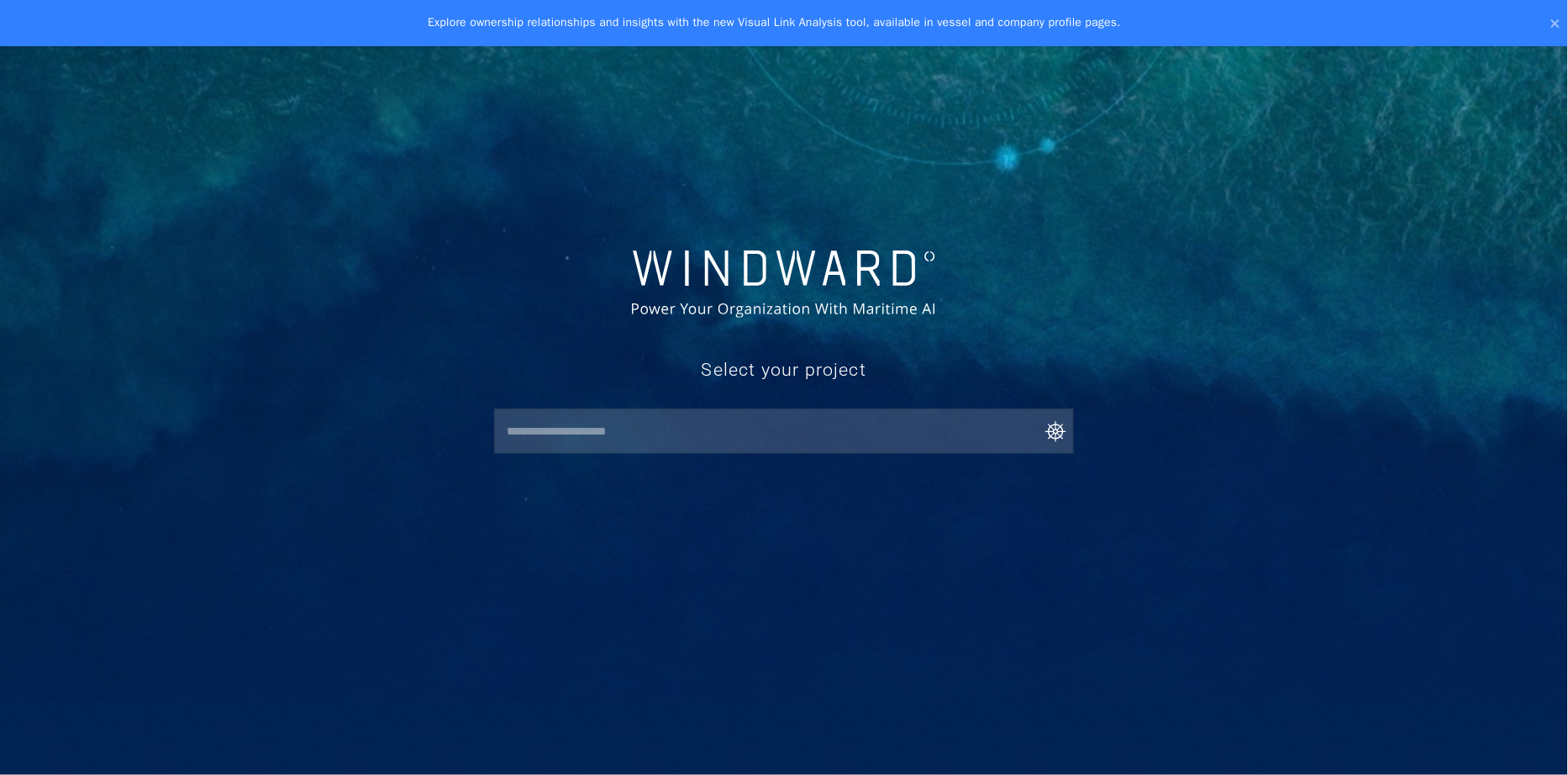 click at bounding box center (787, 431) 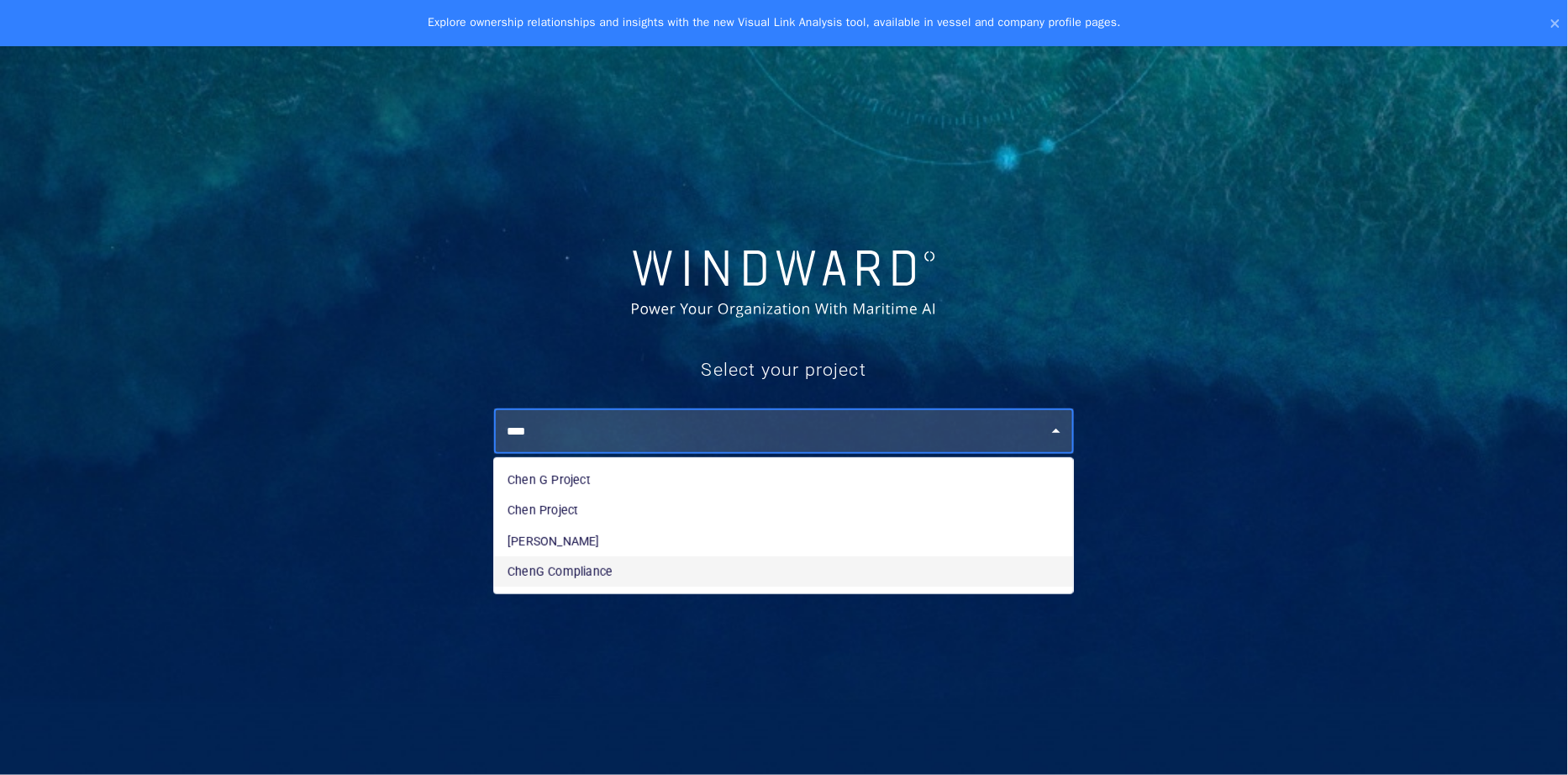 click on "ChenG Compliance" at bounding box center (783, 572) 